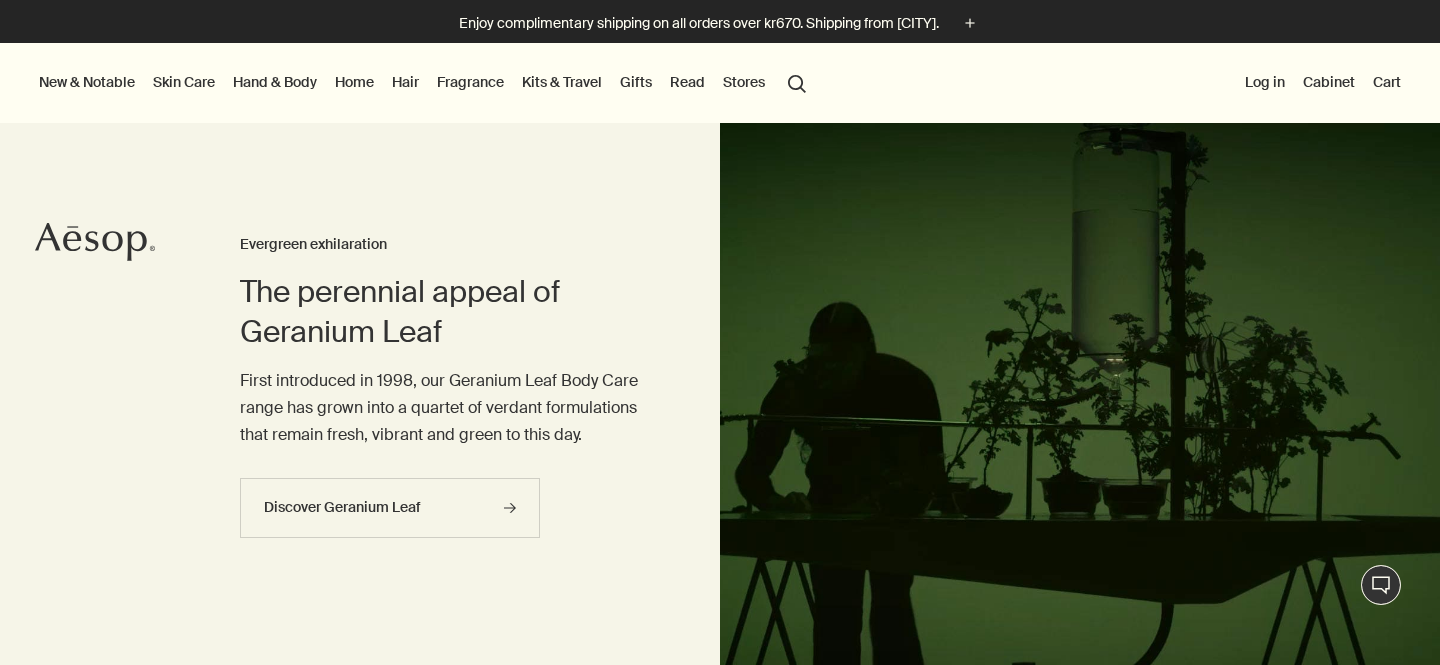 scroll, scrollTop: 0, scrollLeft: 0, axis: both 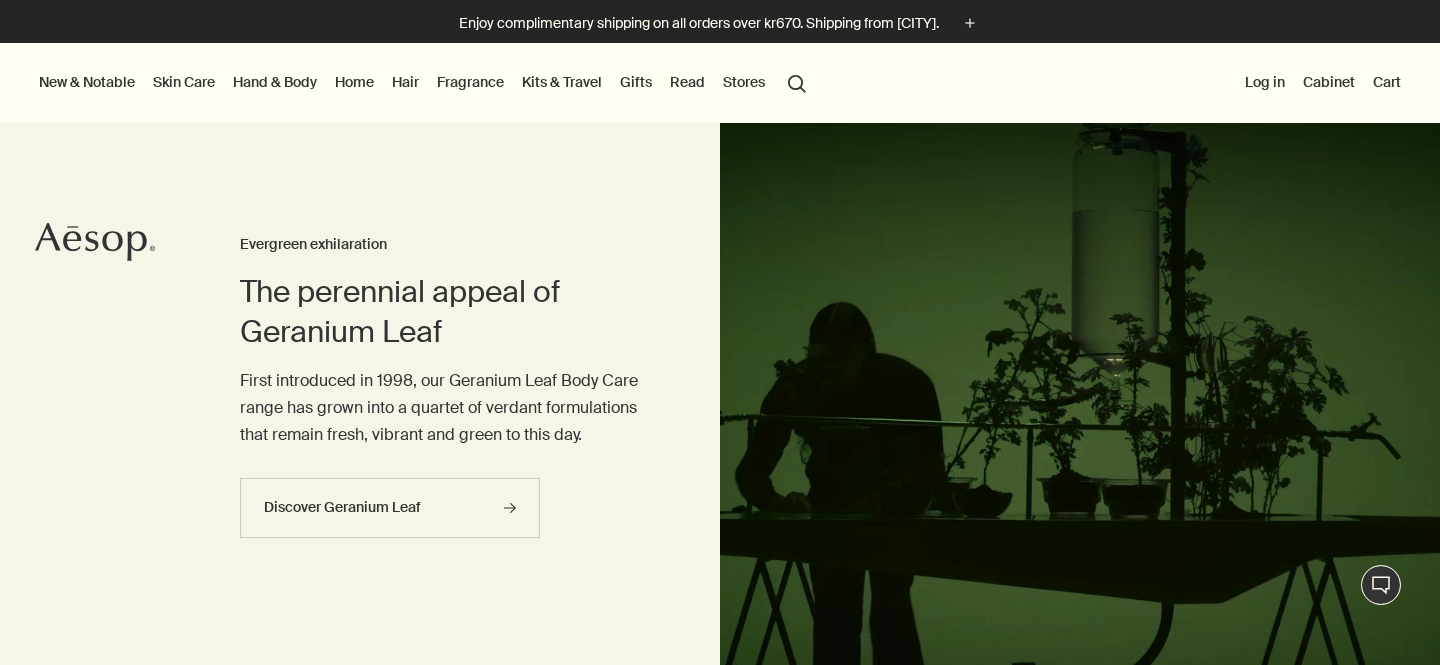 click on "Hand & Body" at bounding box center (275, 82) 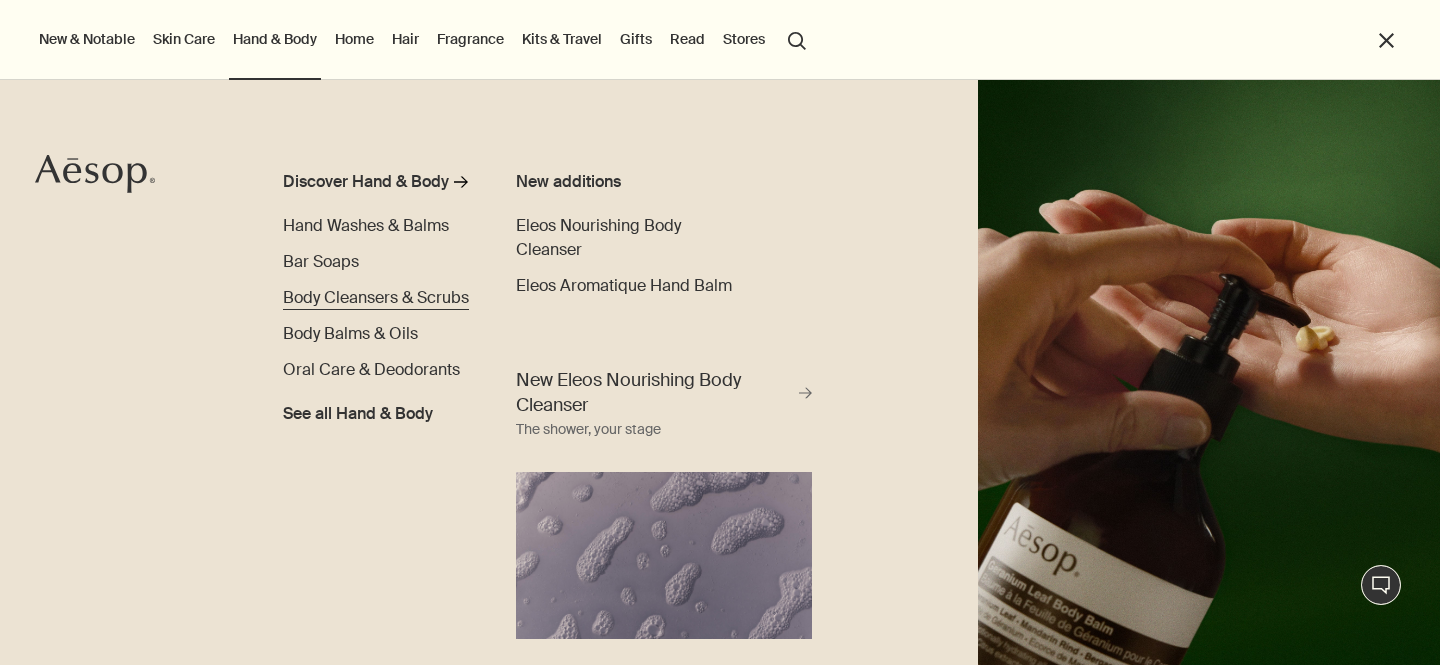 click on "Body Cleansers & Scrubs" at bounding box center [376, 297] 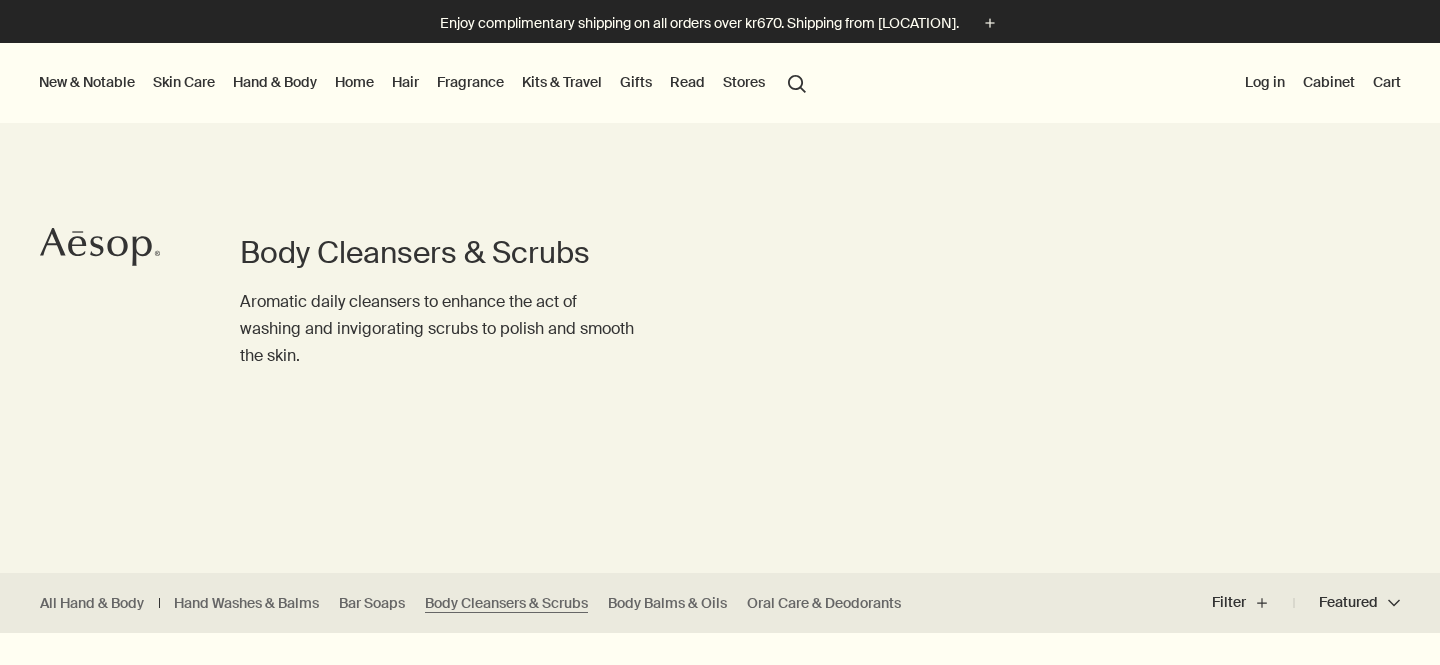 scroll, scrollTop: 109, scrollLeft: 0, axis: vertical 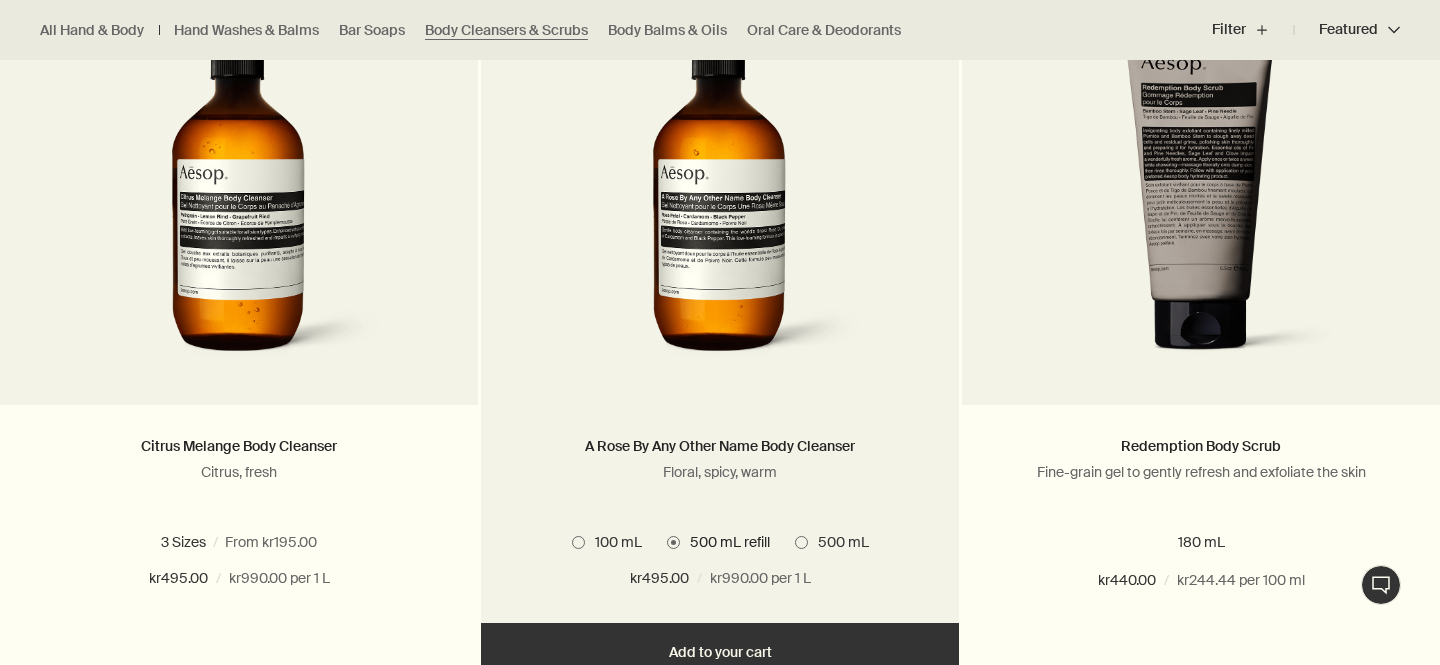 click at bounding box center [720, 191] 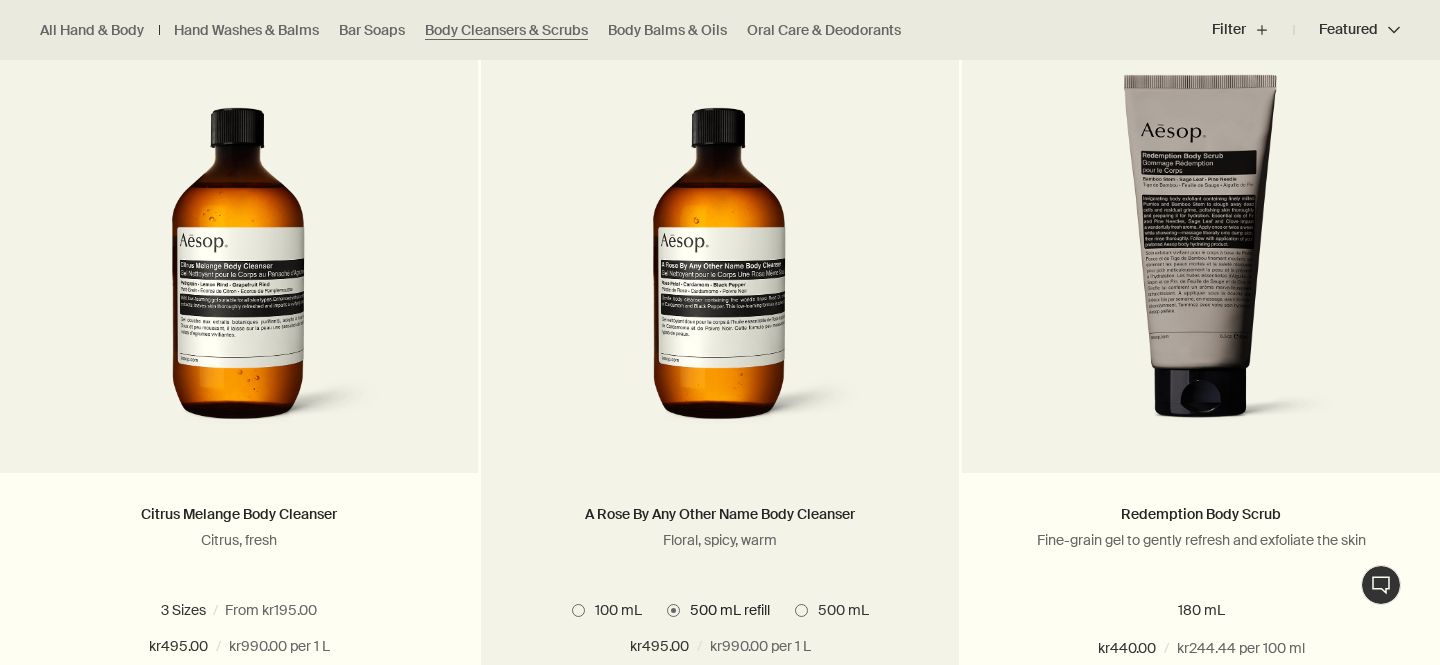 scroll, scrollTop: 2106, scrollLeft: 0, axis: vertical 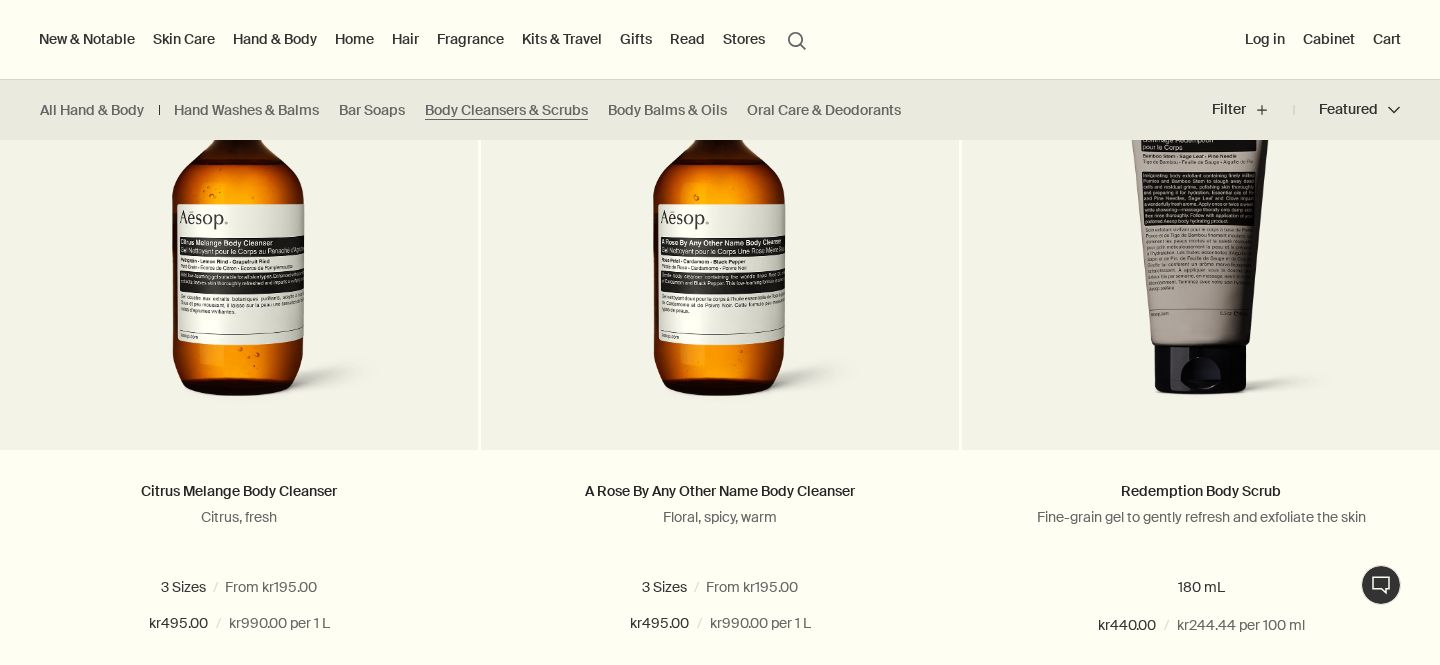 click on "search Search" at bounding box center (797, 39) 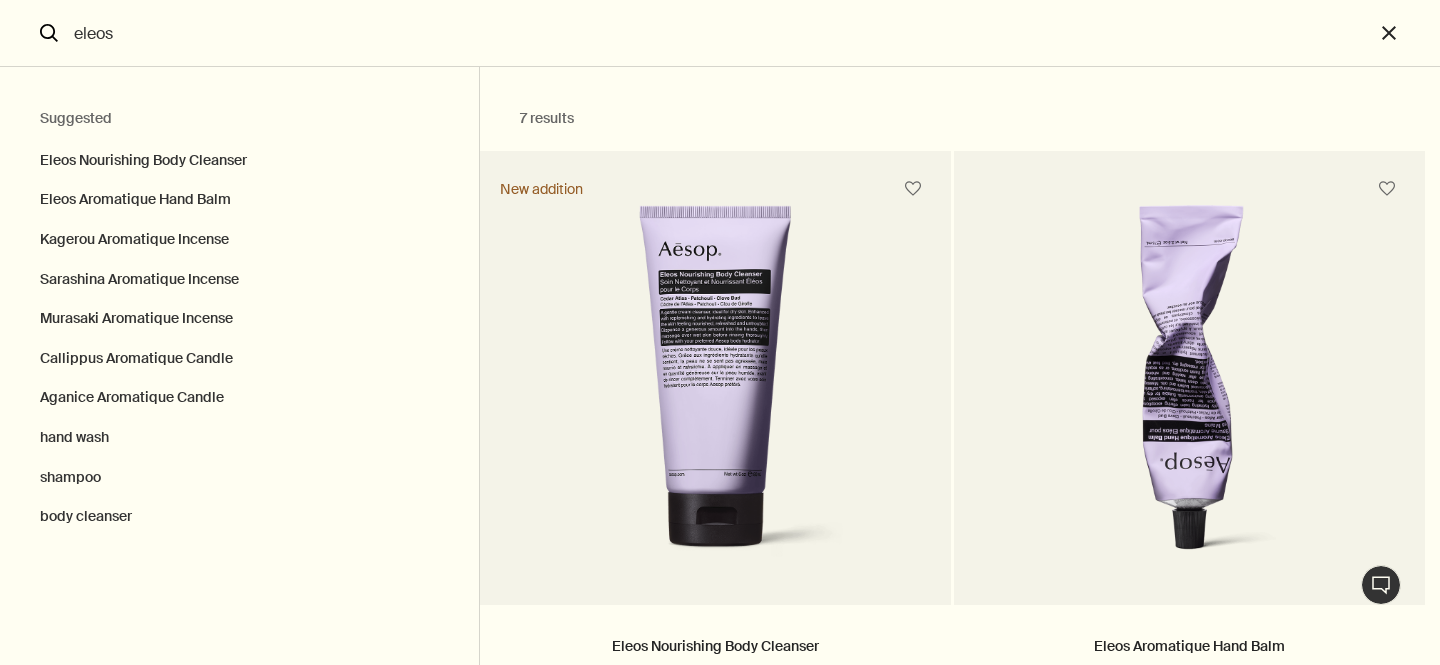 type on "eleos" 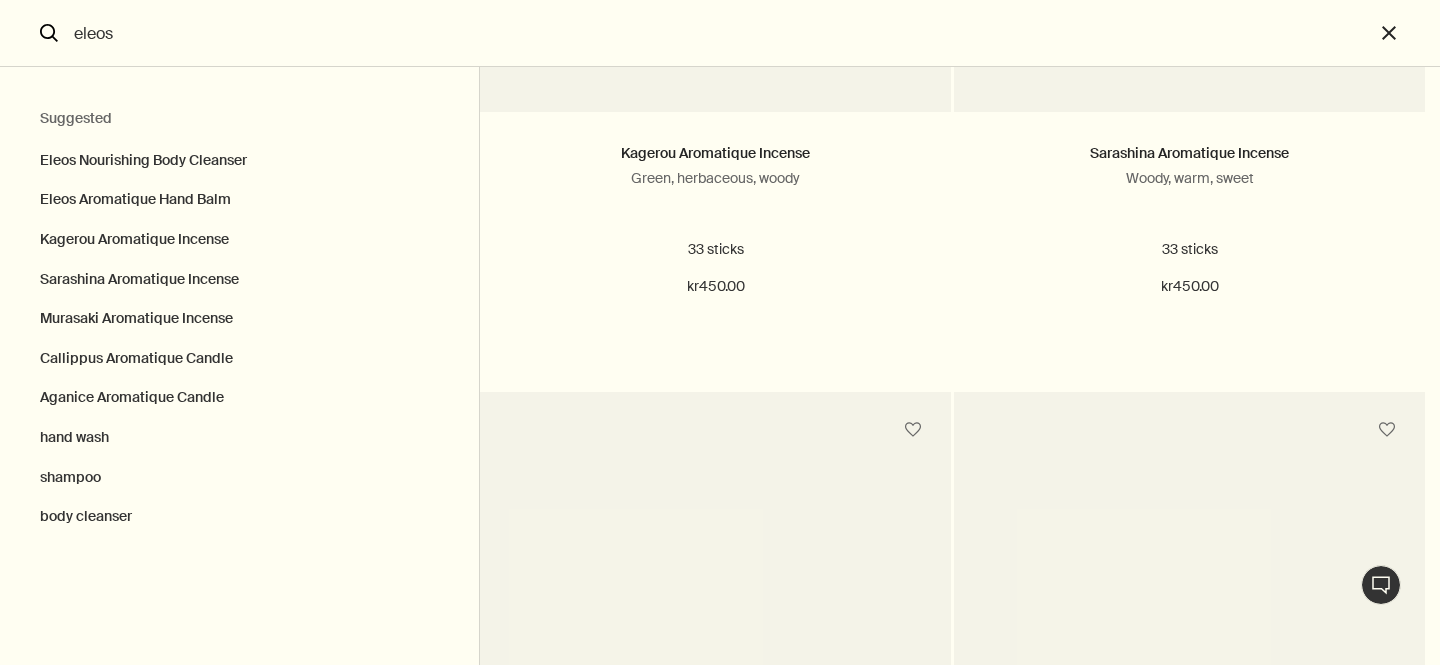 scroll, scrollTop: 1228, scrollLeft: 0, axis: vertical 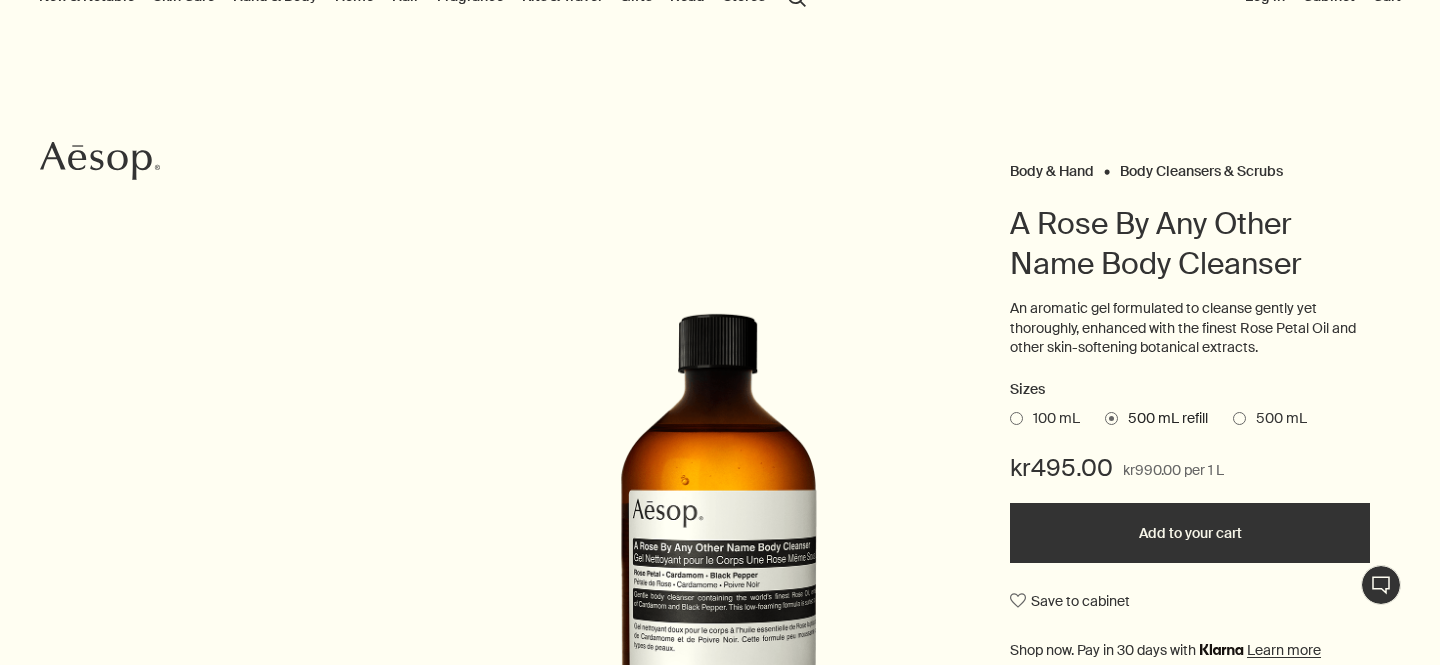 click at bounding box center (1111, 418) 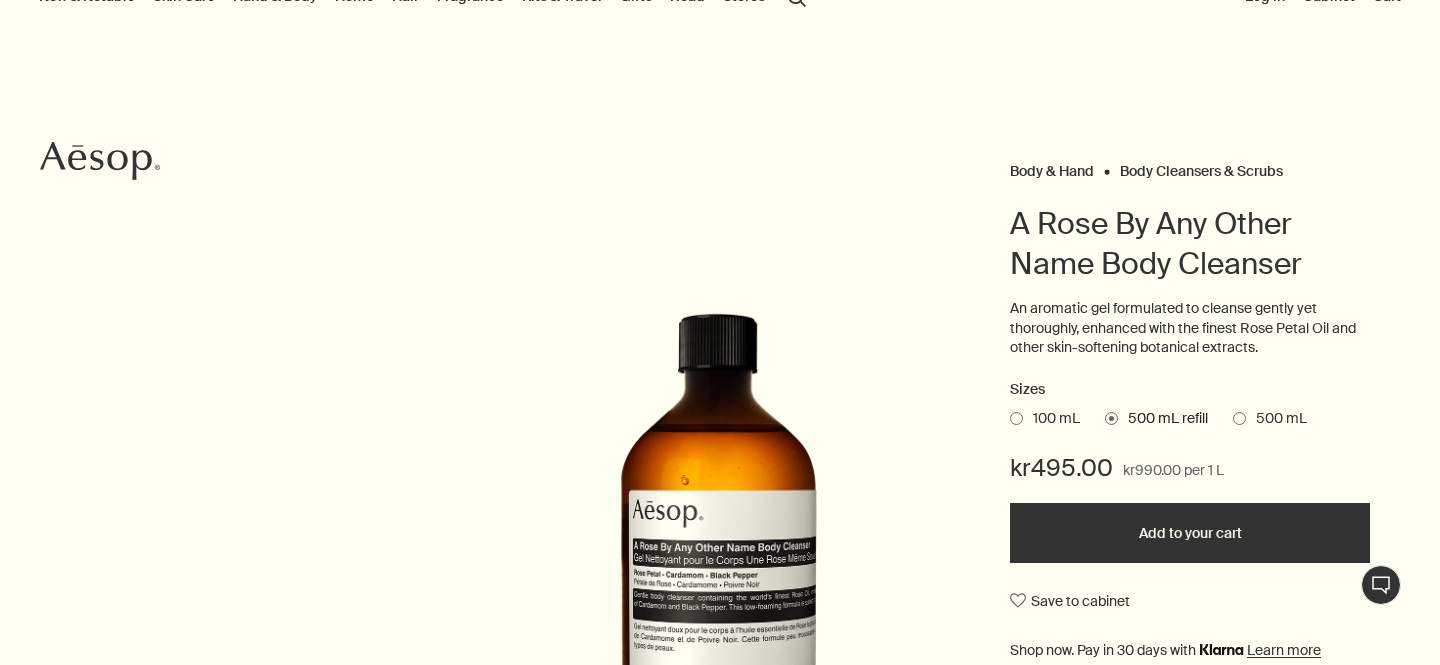 click at bounding box center (1239, 418) 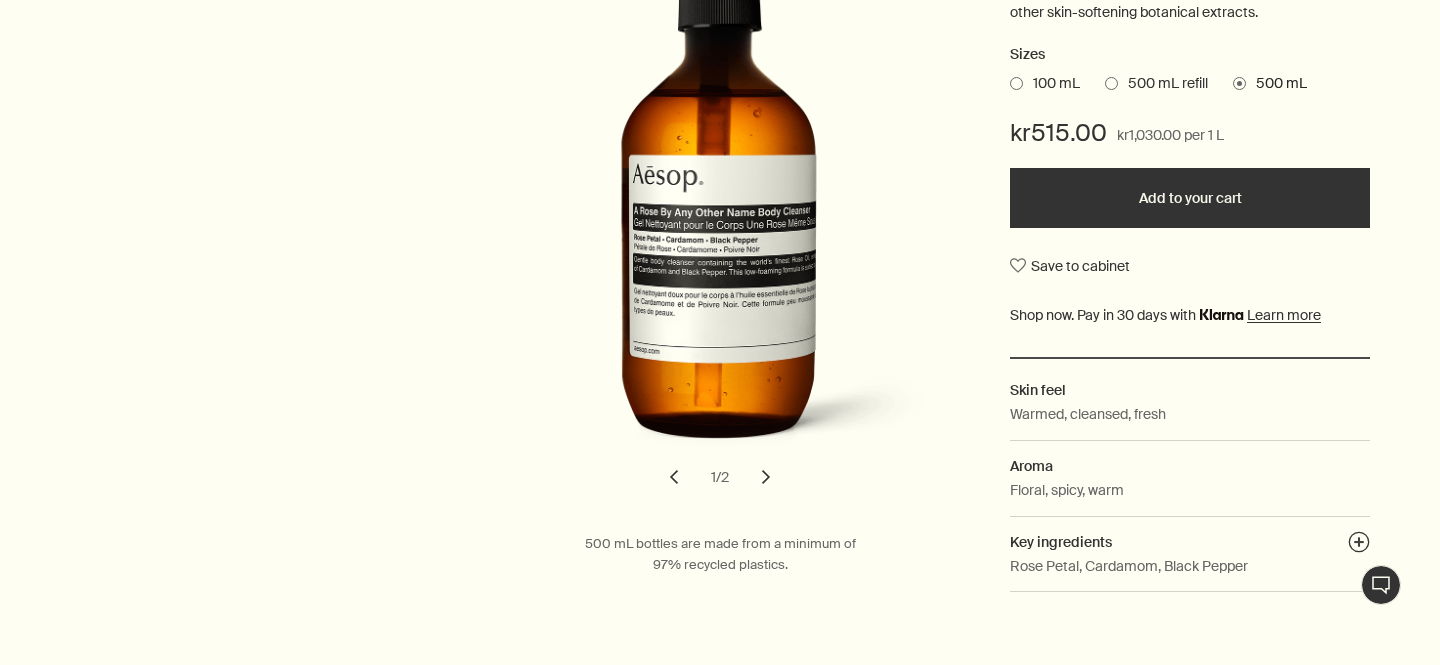 scroll, scrollTop: 626, scrollLeft: 0, axis: vertical 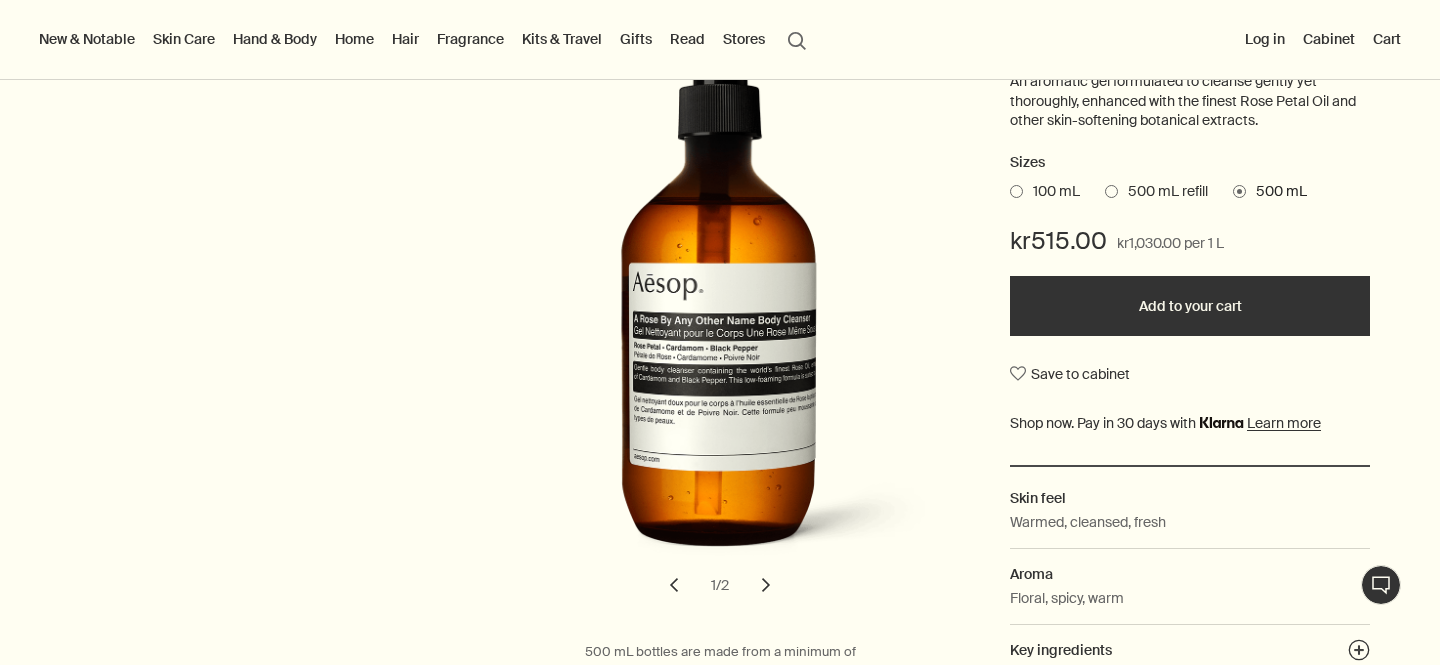 click at bounding box center (1111, 191) 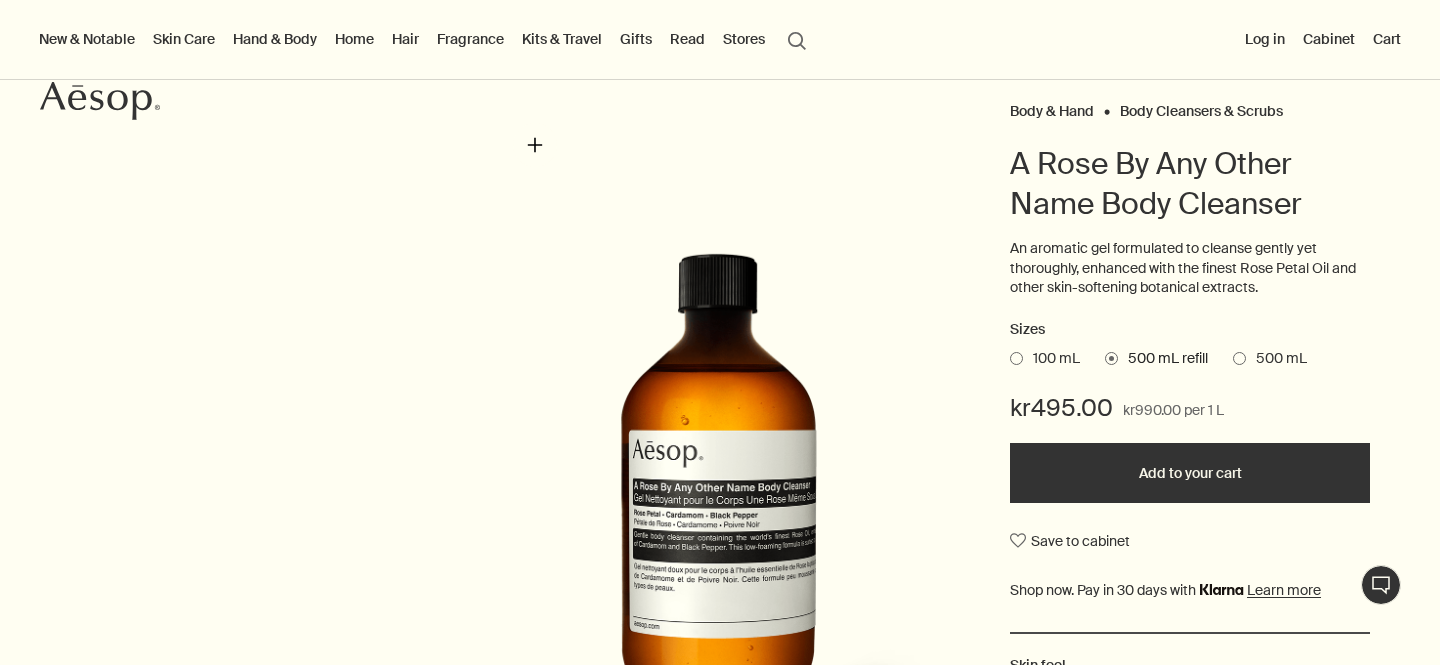 scroll, scrollTop: 0, scrollLeft: 0, axis: both 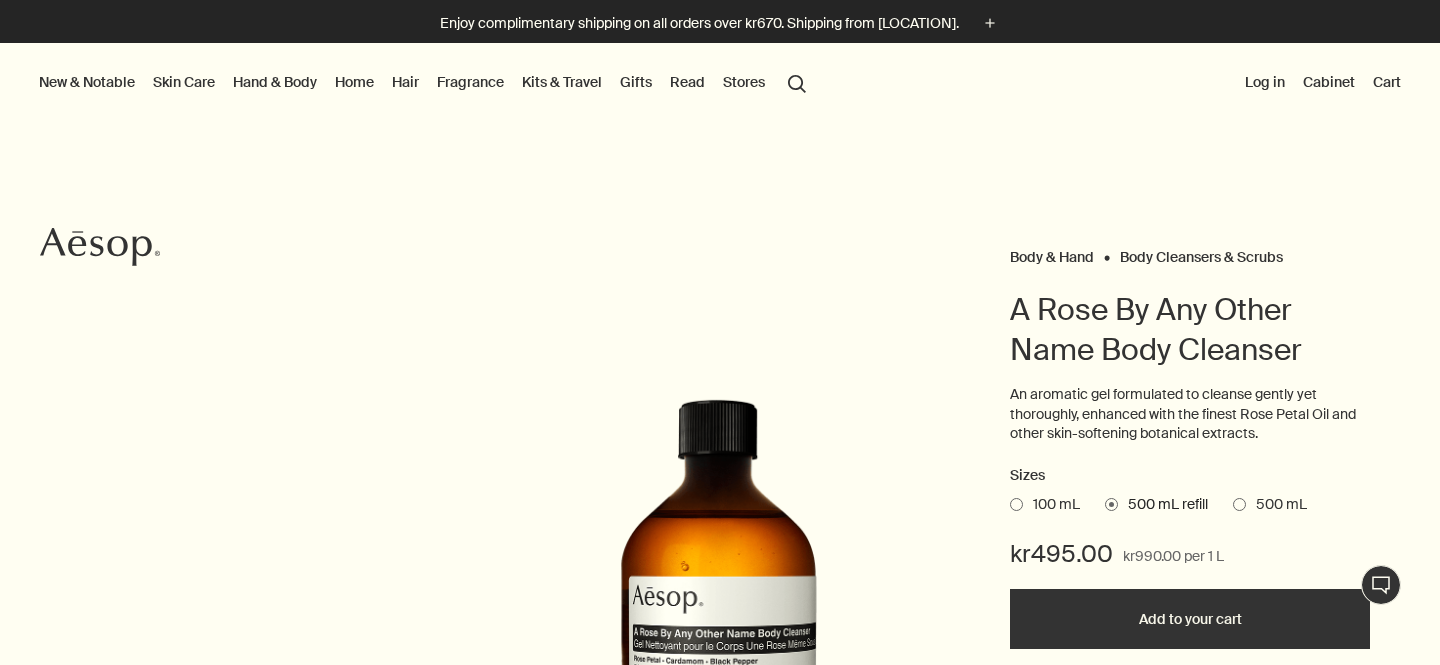 click on "Body & Hand" at bounding box center [1052, 257] 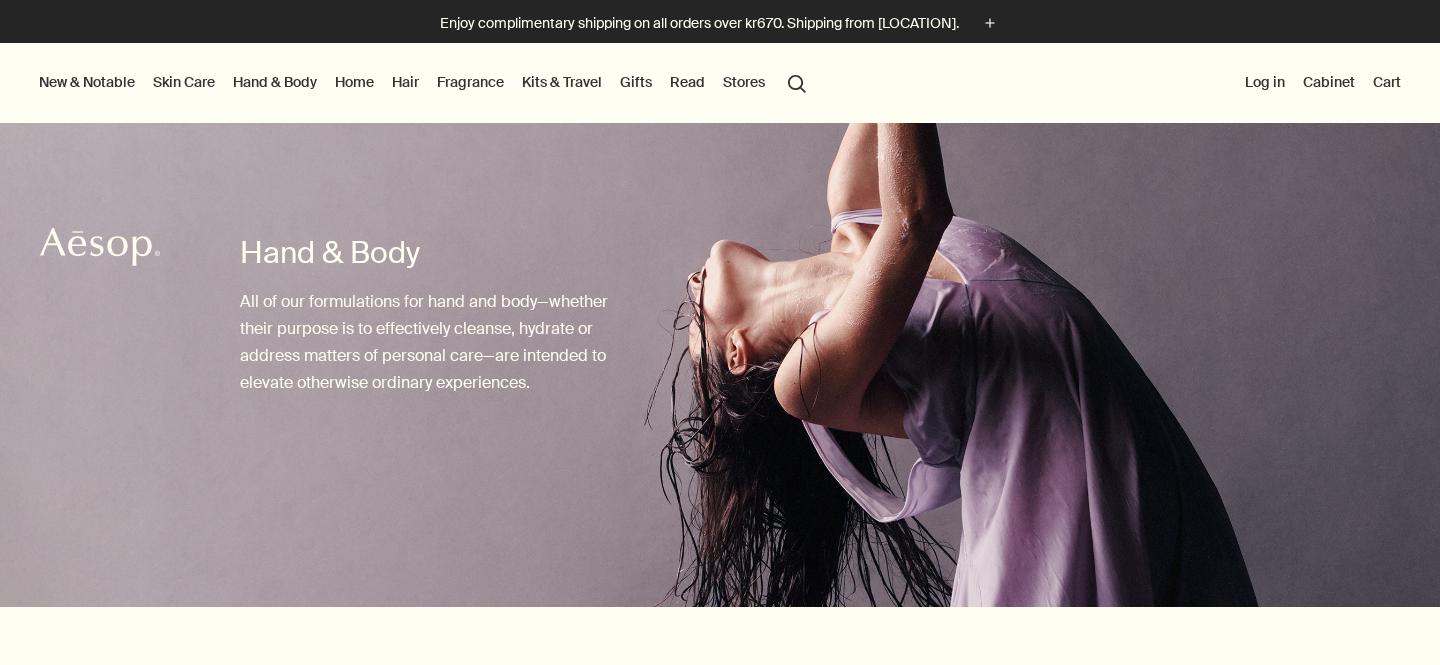 scroll, scrollTop: 0, scrollLeft: 0, axis: both 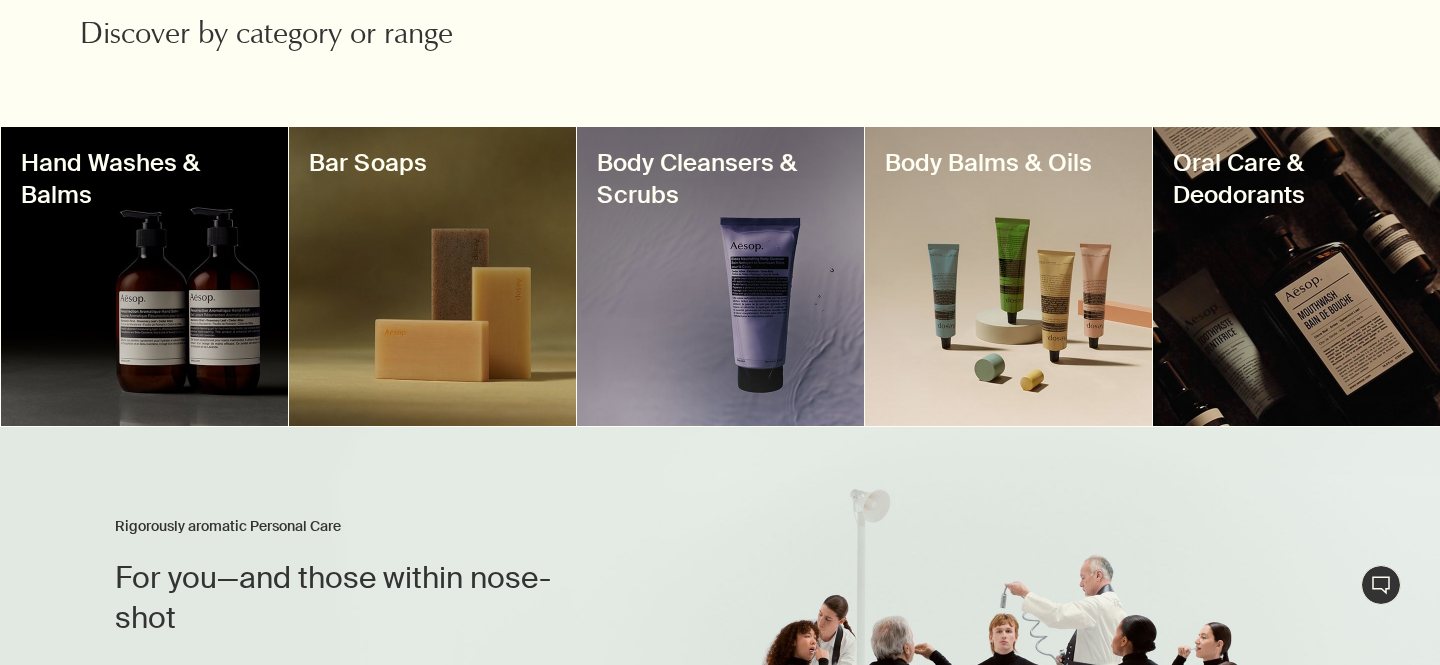 click at bounding box center [720, 276] 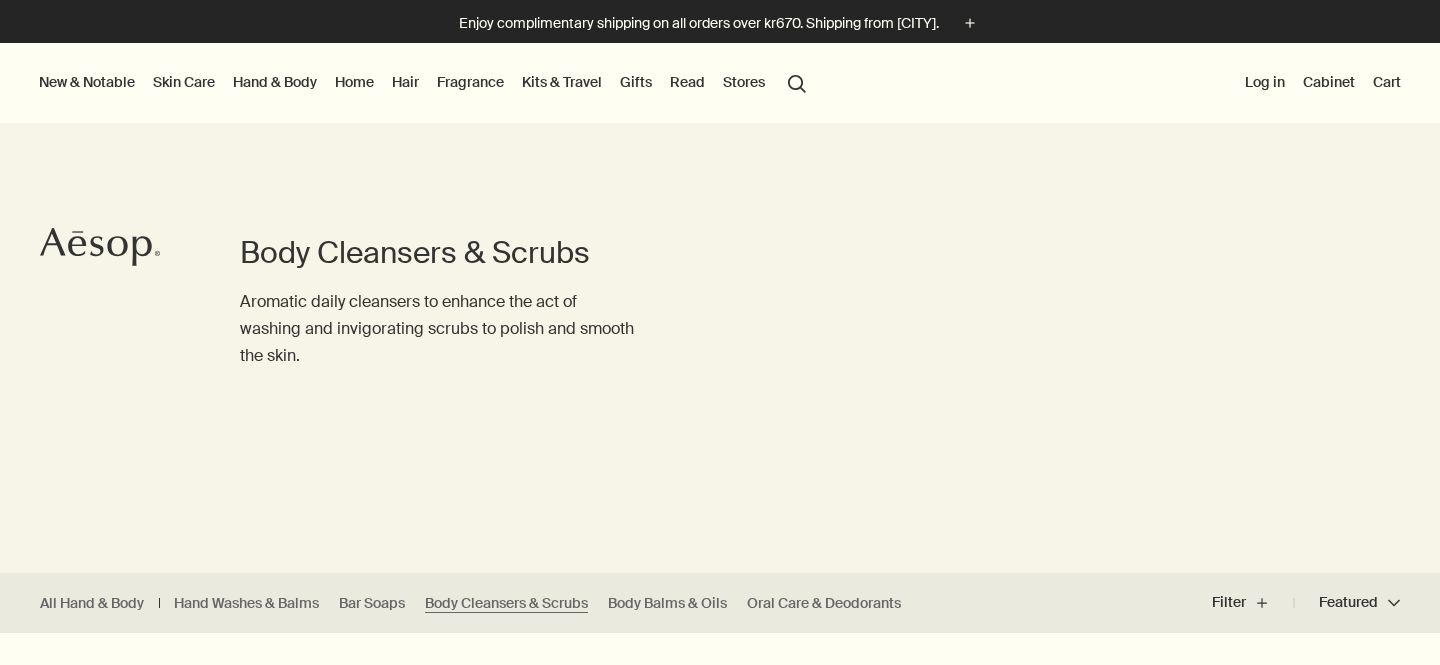scroll, scrollTop: 0, scrollLeft: 0, axis: both 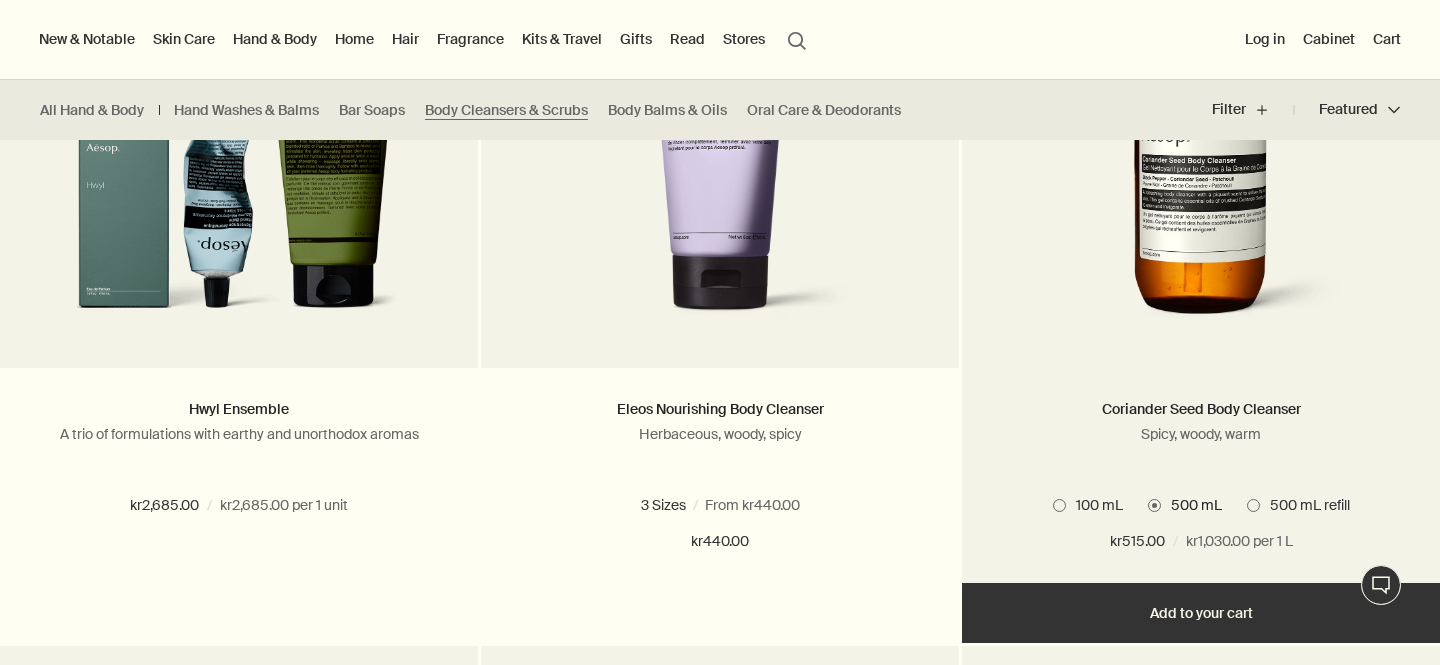 click at bounding box center [1201, 153] 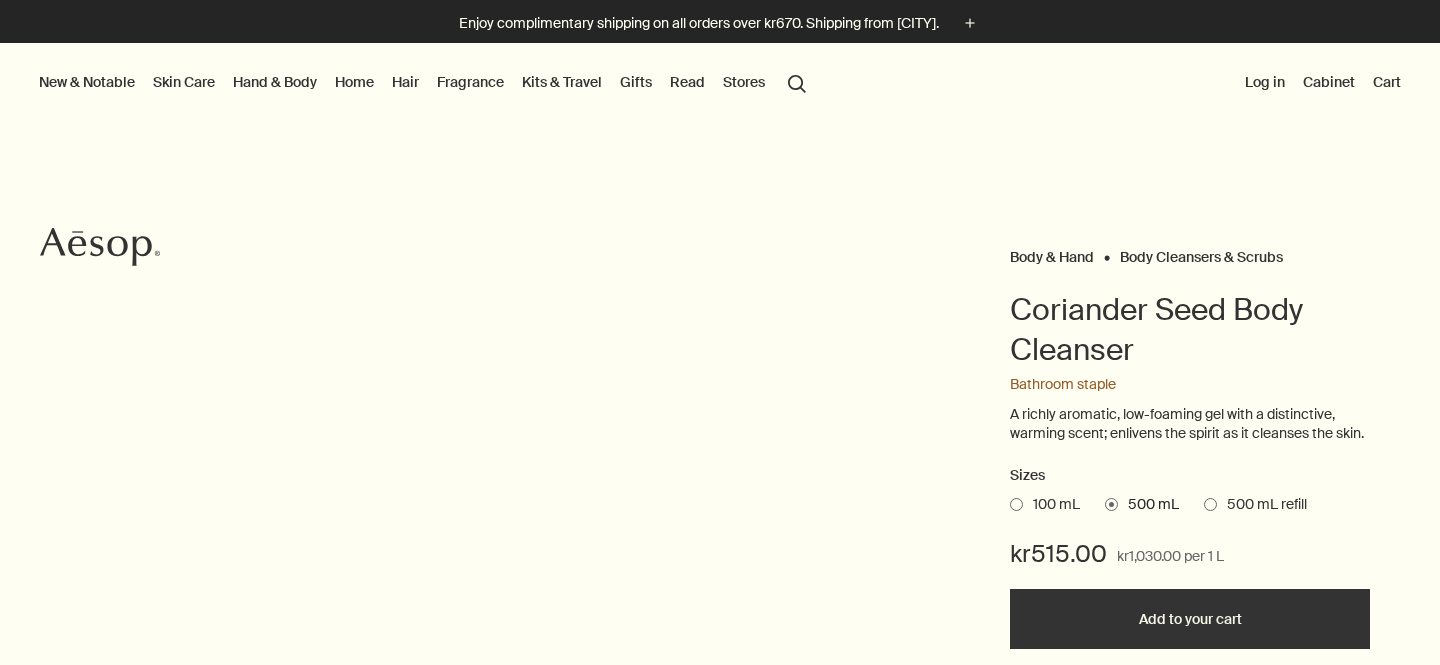 scroll, scrollTop: 0, scrollLeft: 0, axis: both 